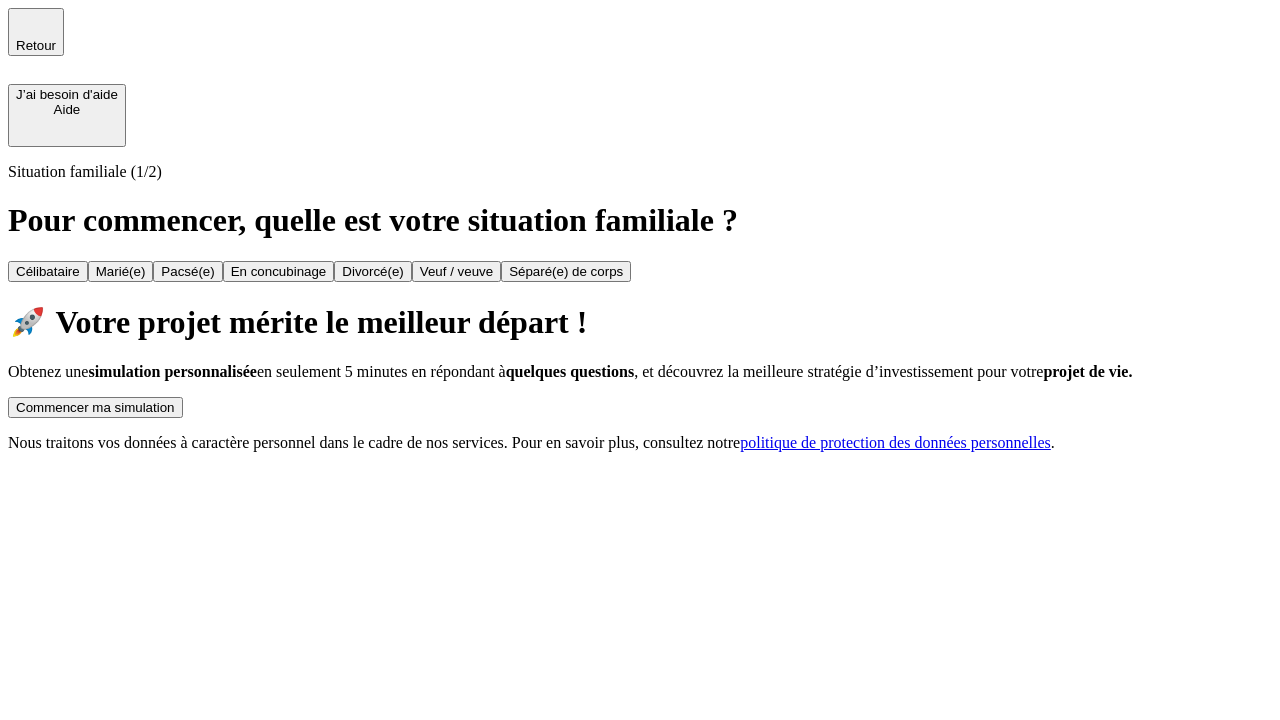 scroll, scrollTop: 0, scrollLeft: 0, axis: both 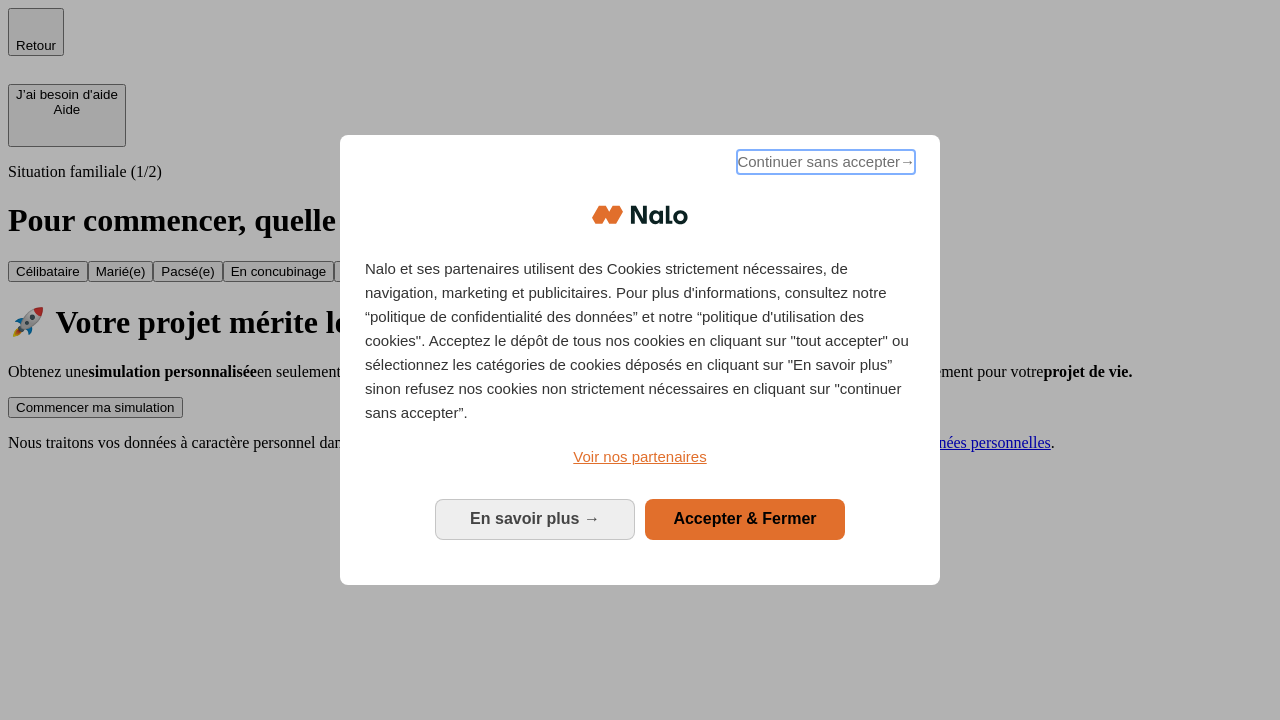 click on "Continuer sans accepter  →" at bounding box center (826, 162) 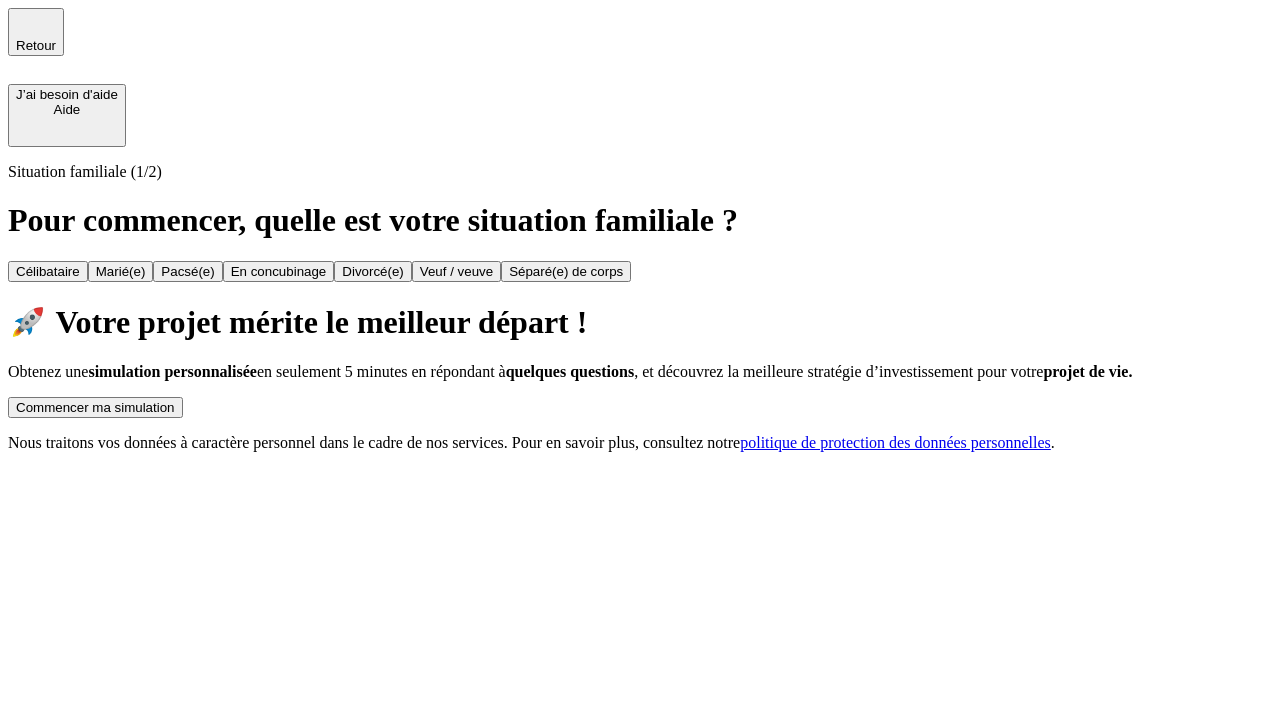 click on "Commencer ma simulation" at bounding box center (95, 407) 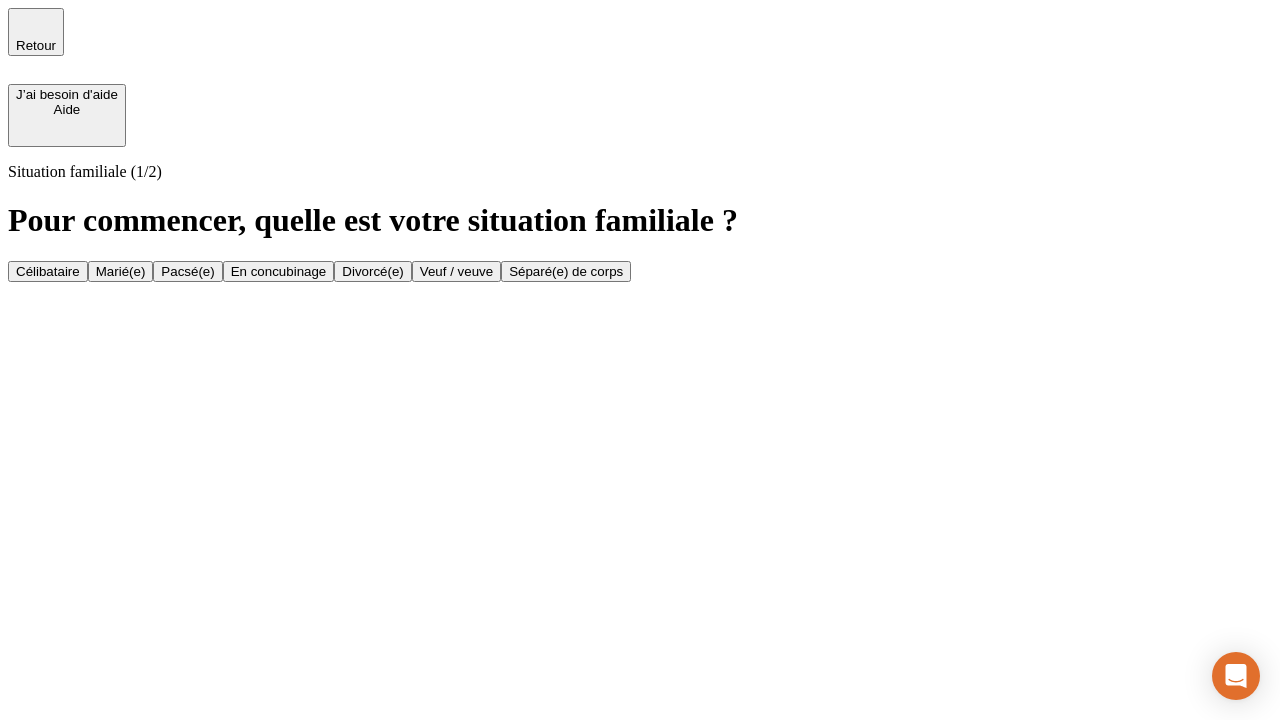 click on "Célibataire" at bounding box center [48, 271] 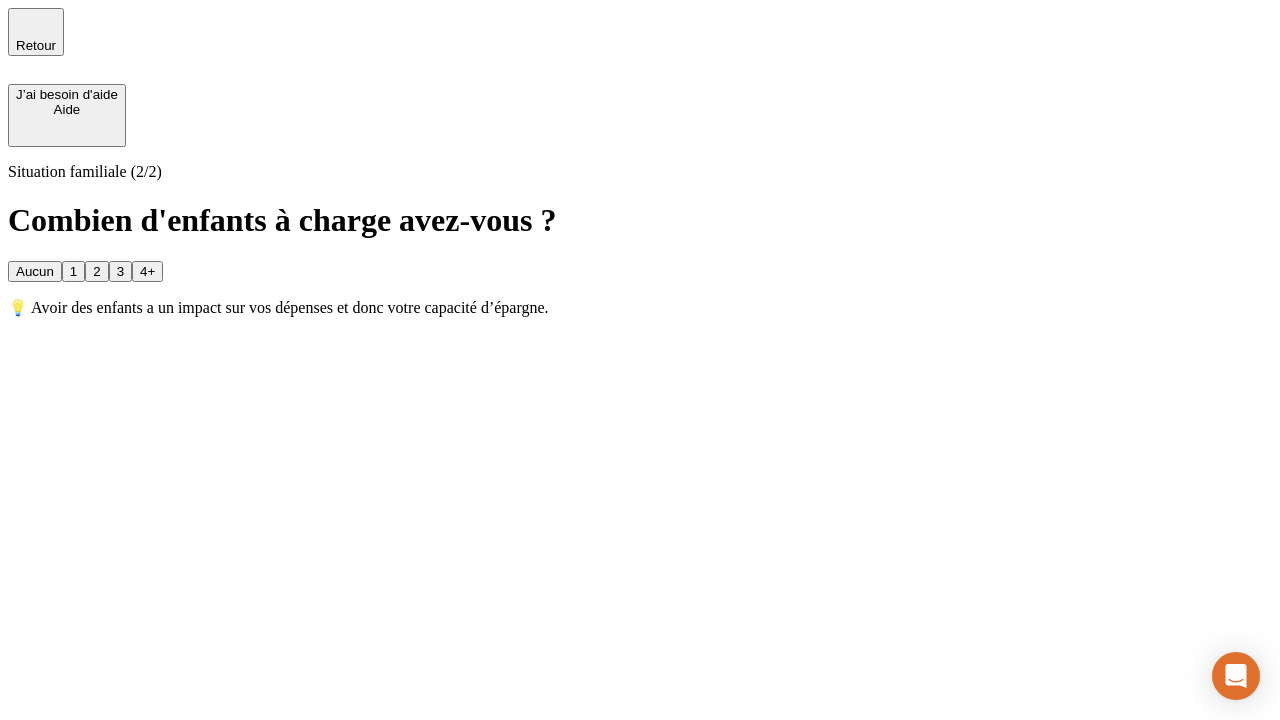 click on "Aucun" at bounding box center [35, 271] 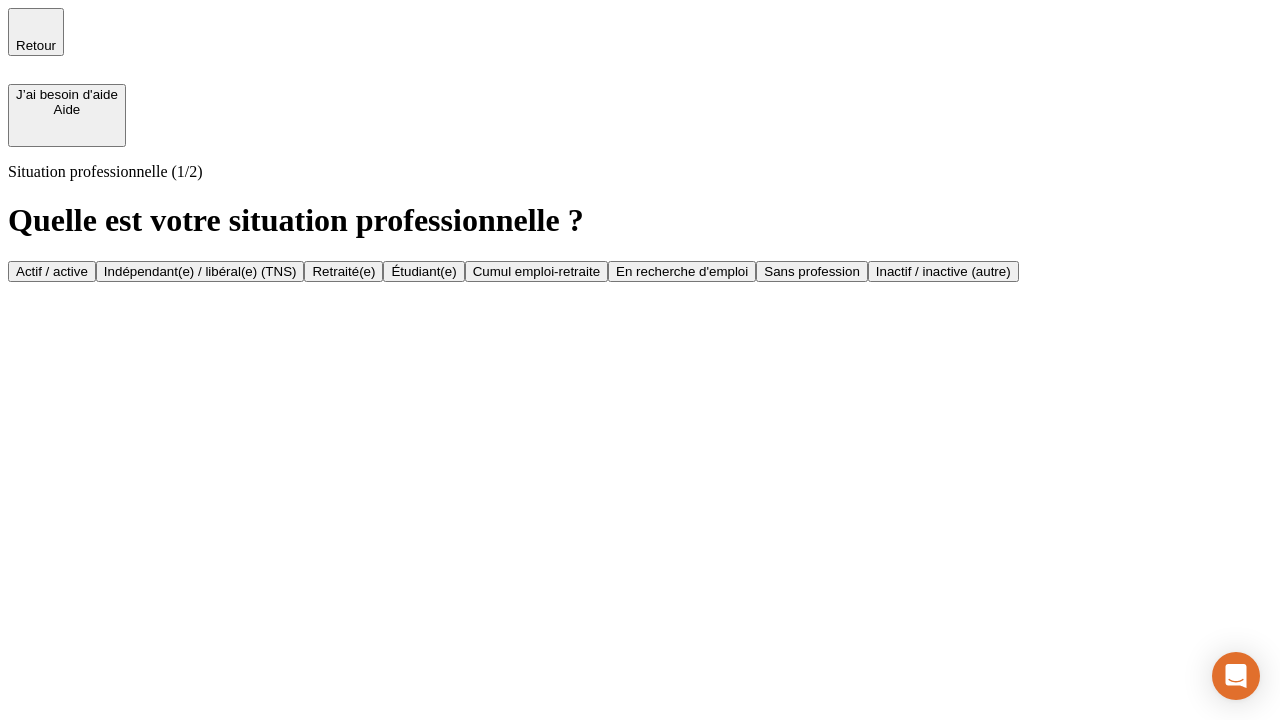 click on "Actif / active" at bounding box center [52, 271] 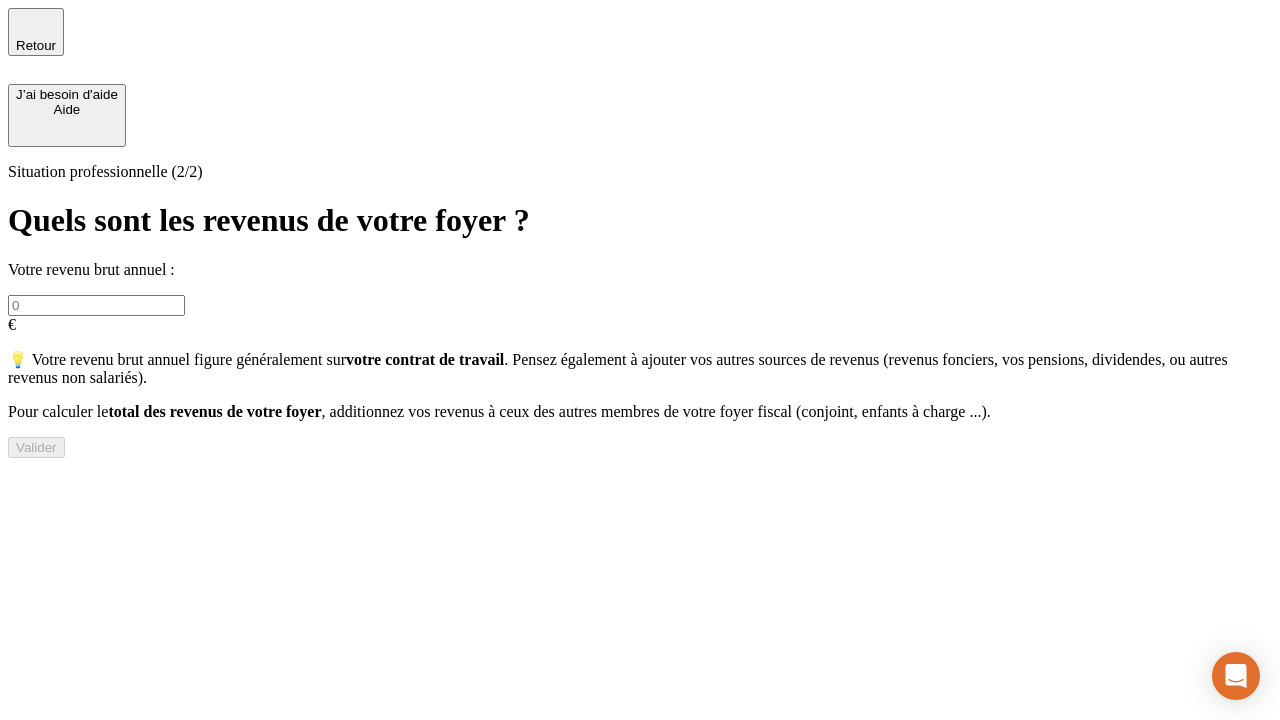 click at bounding box center [96, 305] 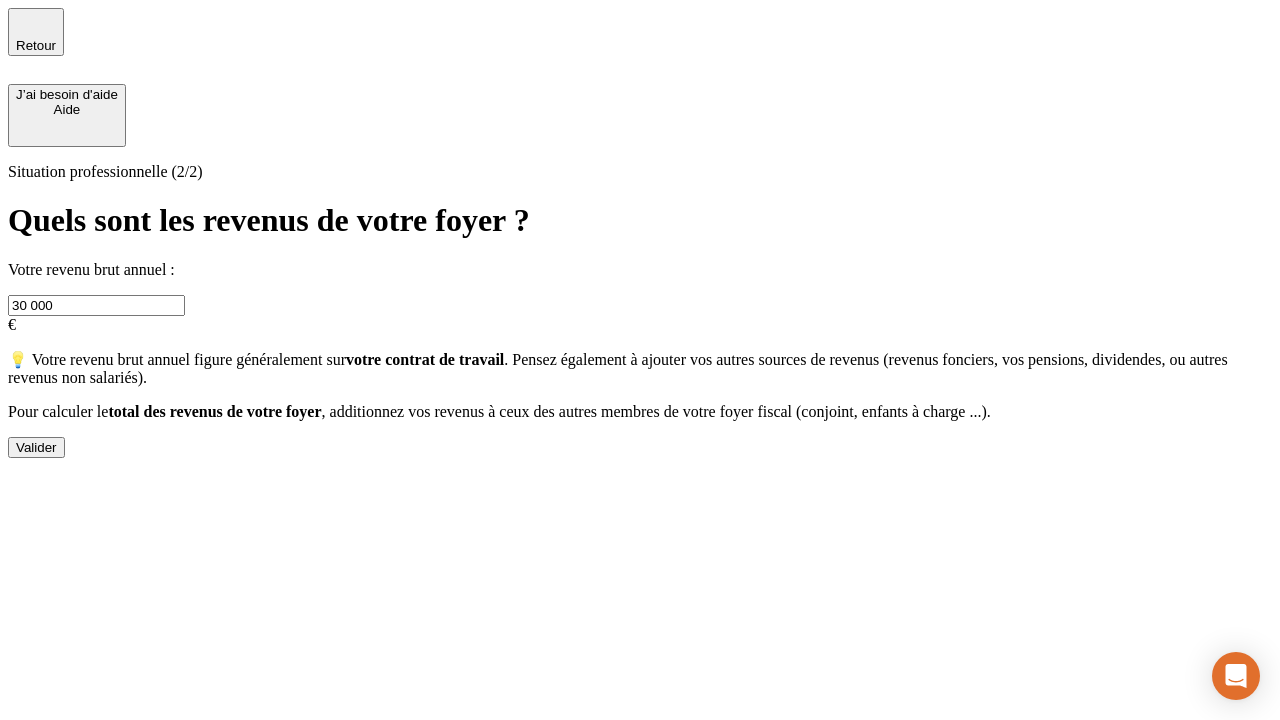 click on "Valider" at bounding box center (36, 447) 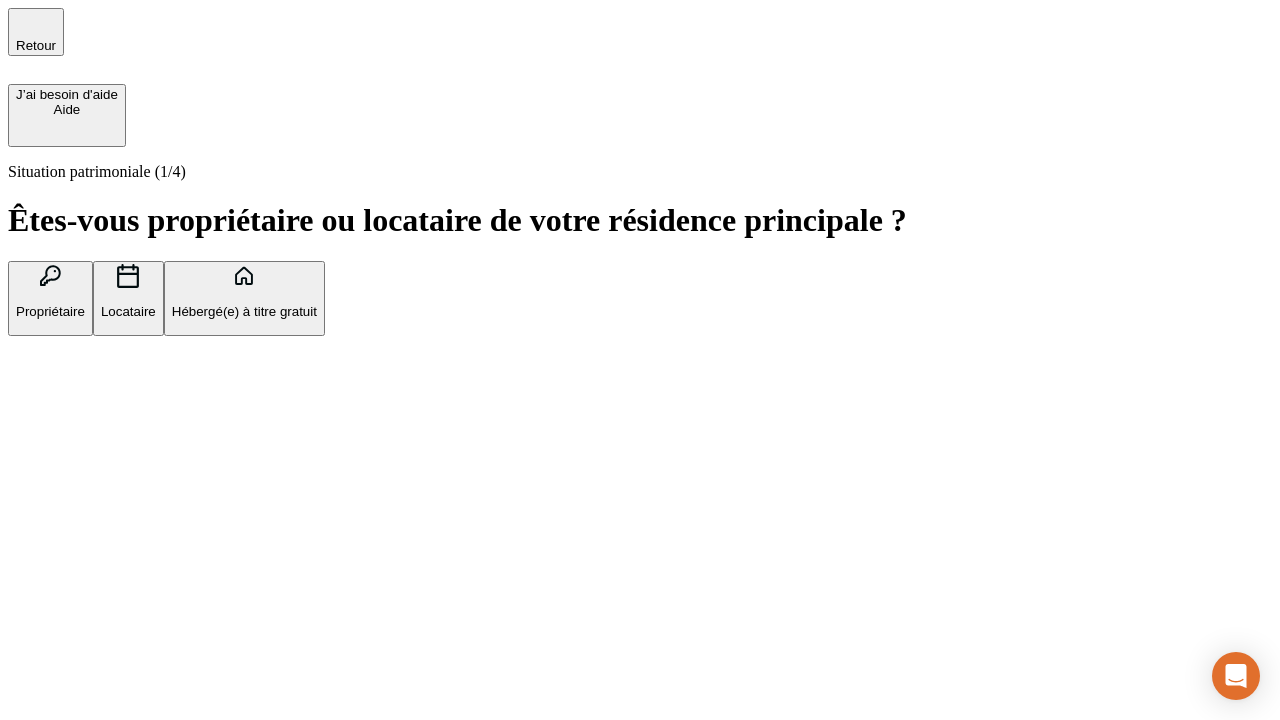 click on "Hébergé(e) à titre gratuit" at bounding box center (244, 311) 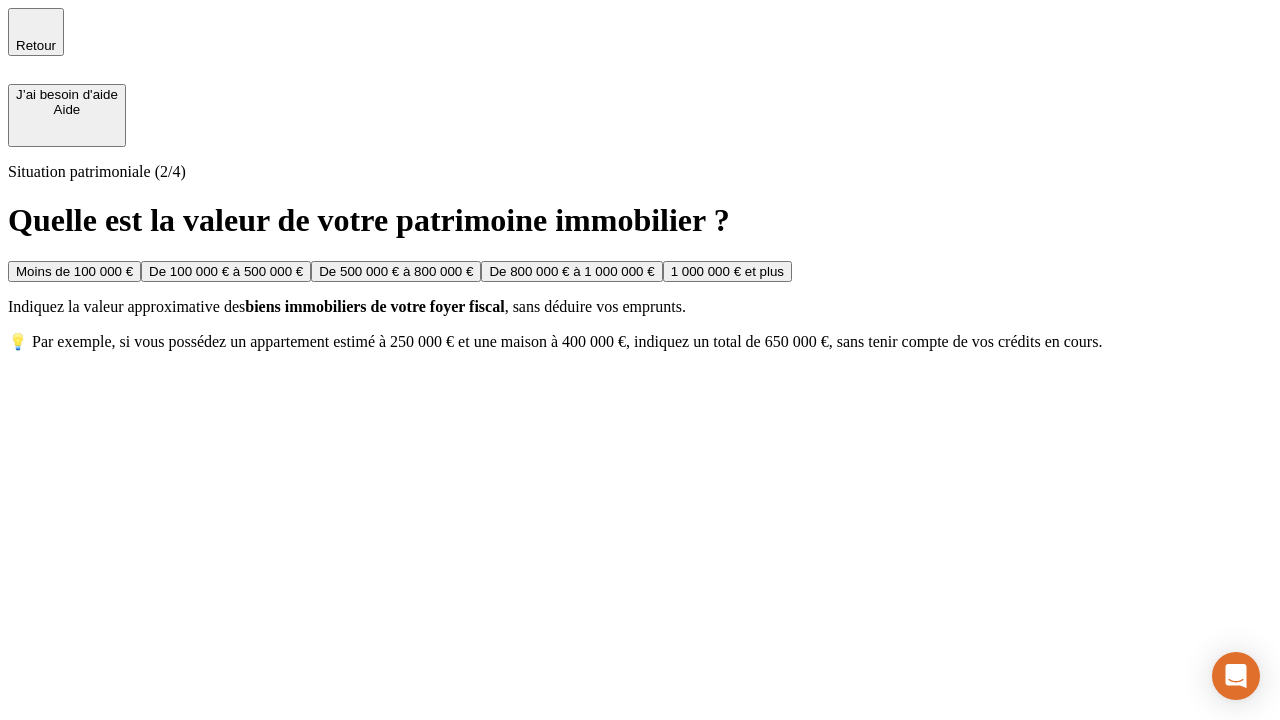 click on "Moins de 100 000 €" at bounding box center [74, 271] 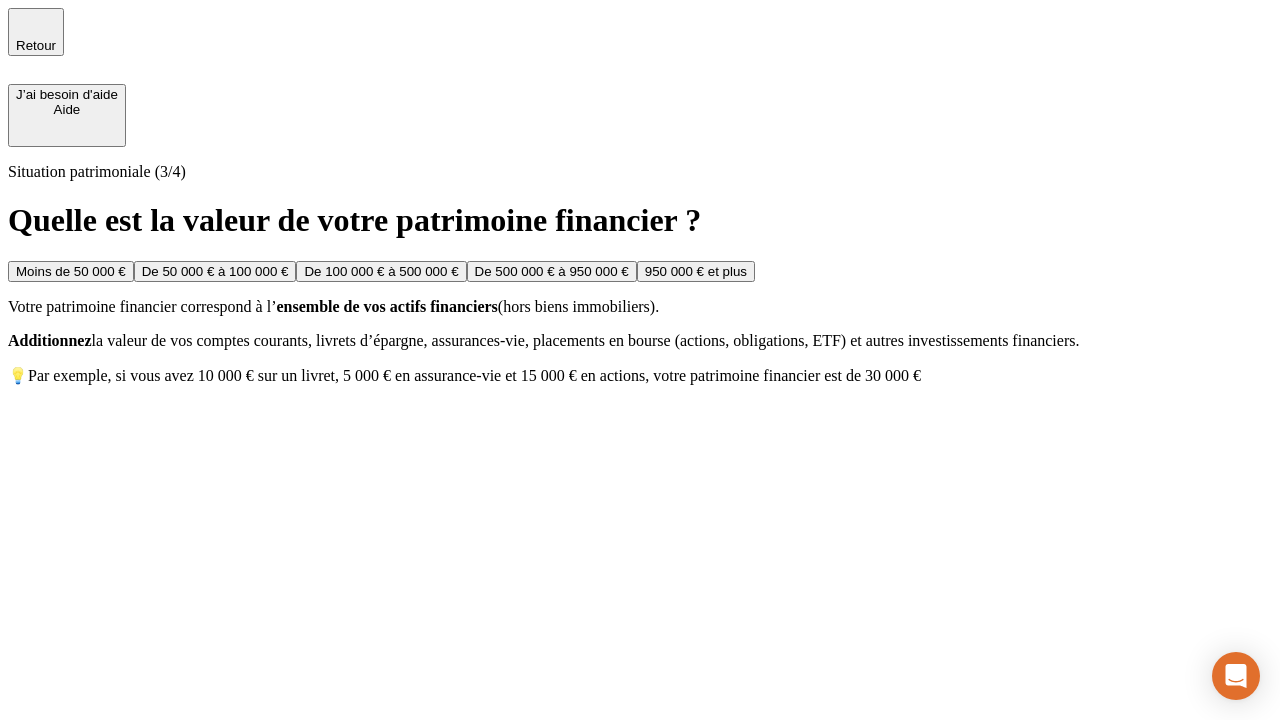 click on "Moins de 50 000 €" at bounding box center [71, 271] 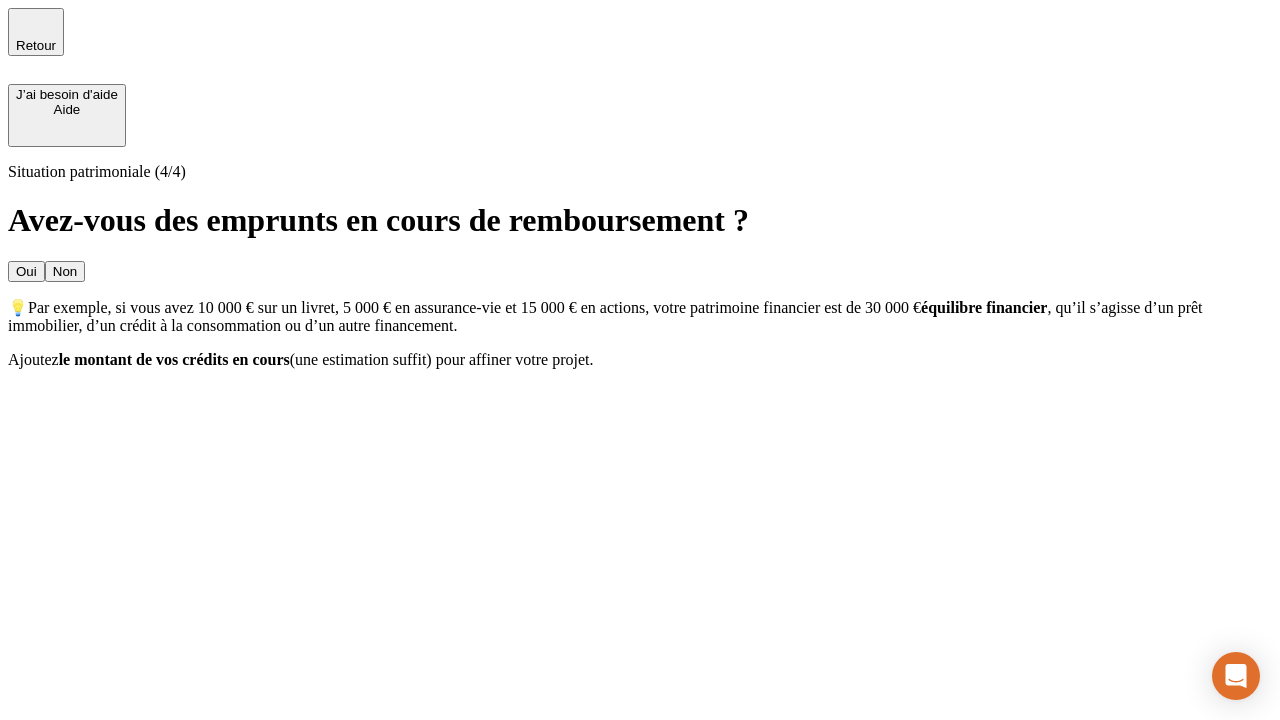 click on "Non" at bounding box center (65, 271) 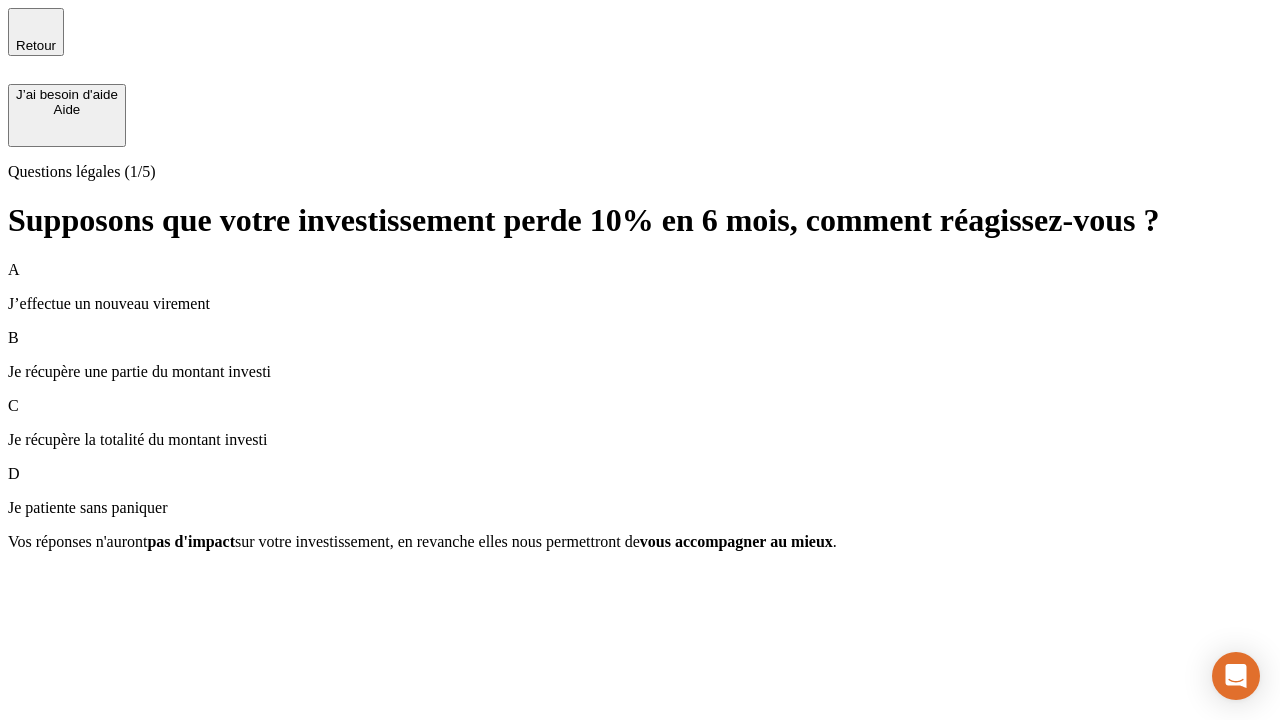 click on "A J’effectue un nouveau virement" at bounding box center (640, 287) 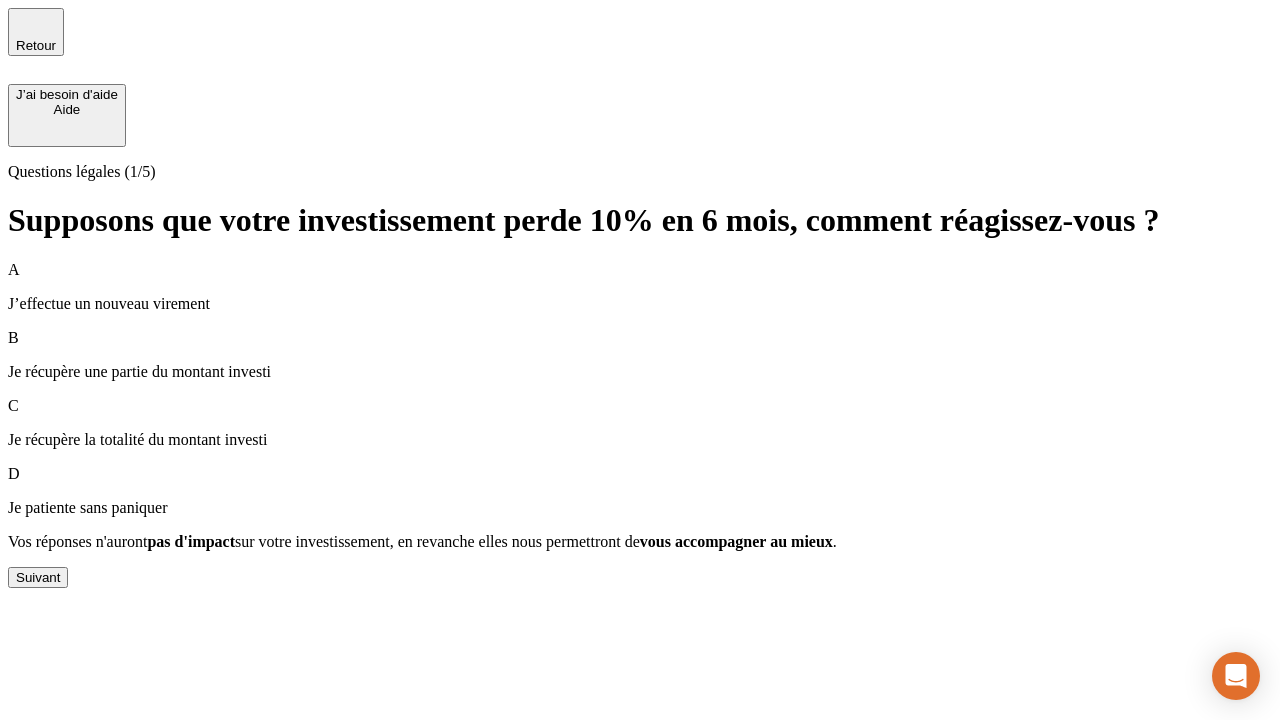 click on "Suivant" at bounding box center (38, 577) 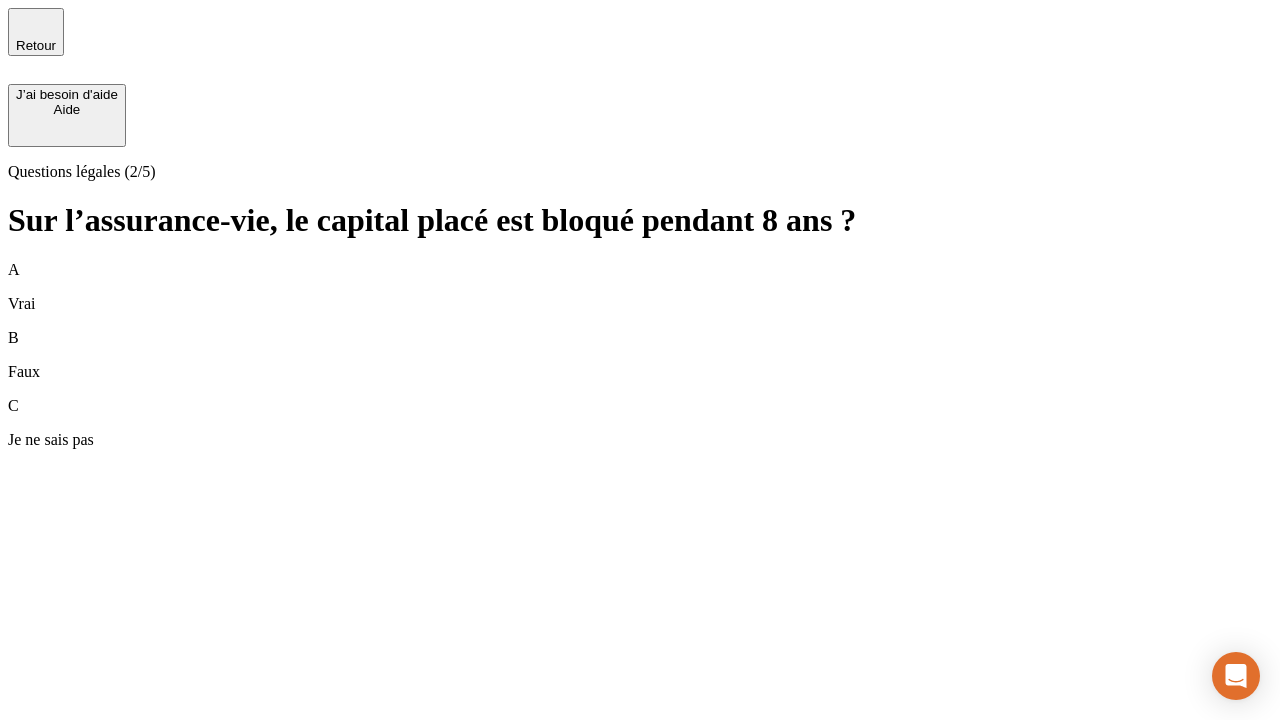 click on "B Faux" at bounding box center [640, 355] 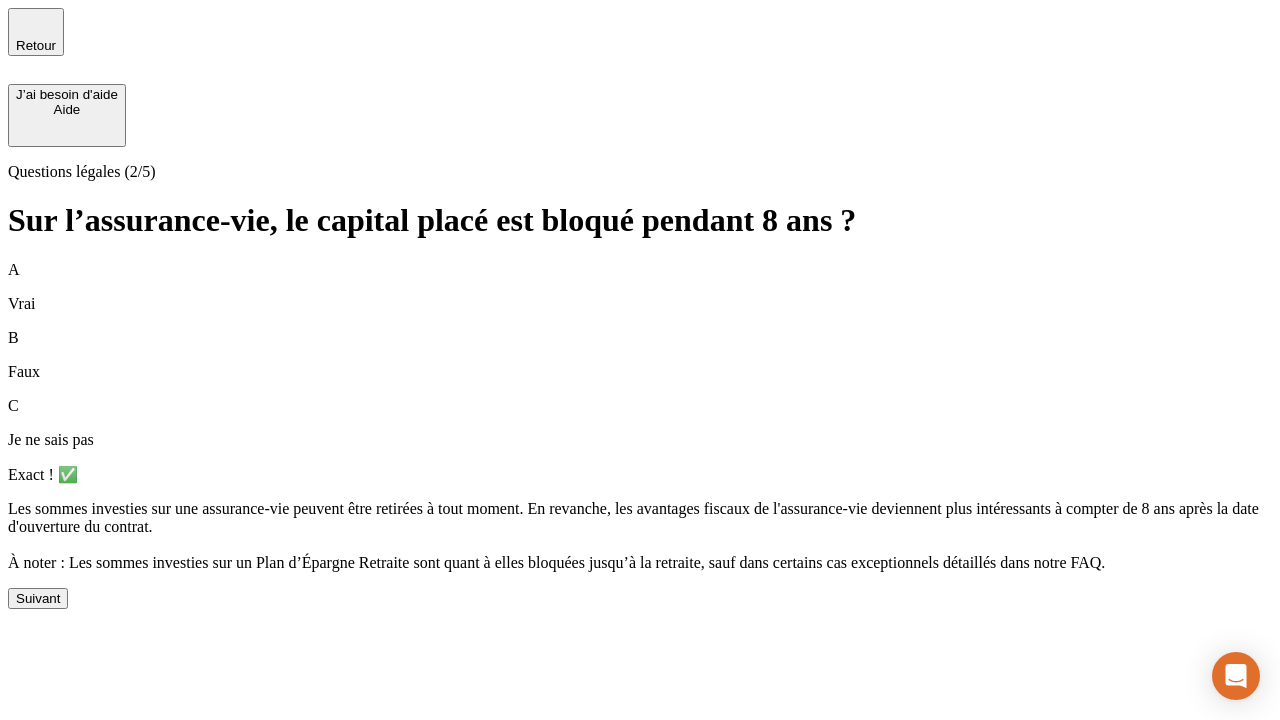 click on "Suivant" at bounding box center [38, 598] 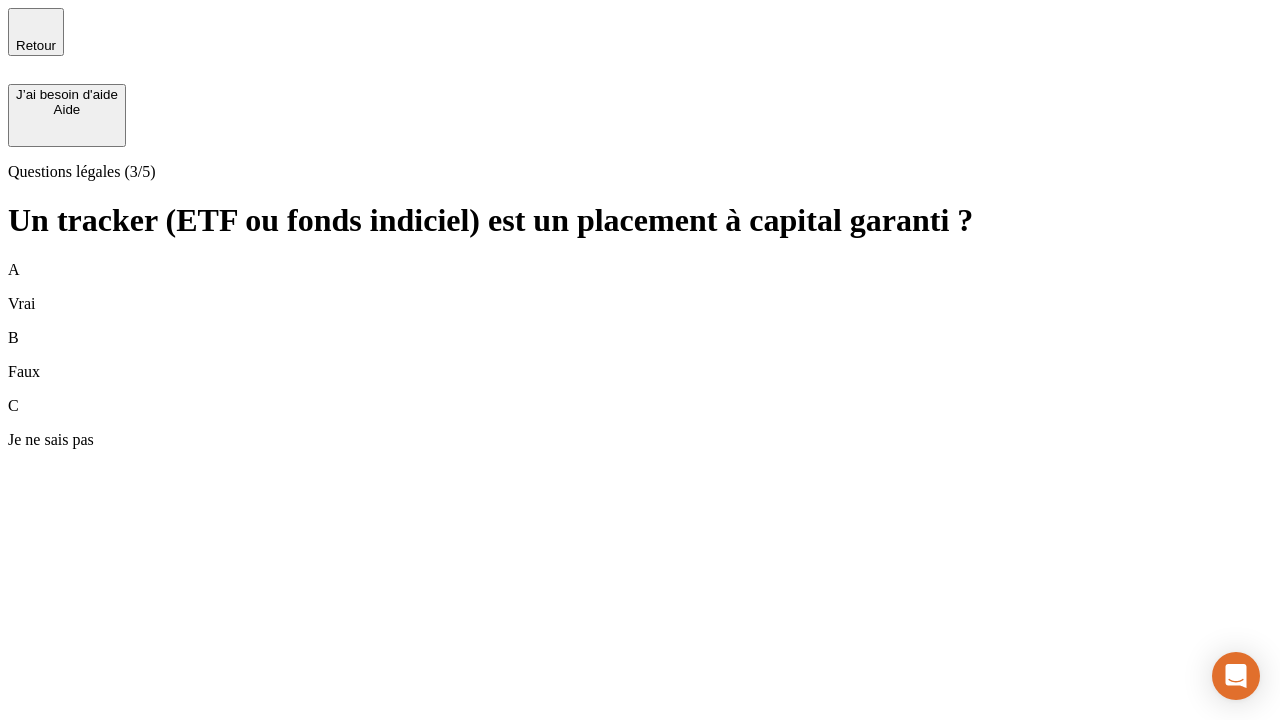click on "B Faux" at bounding box center (640, 355) 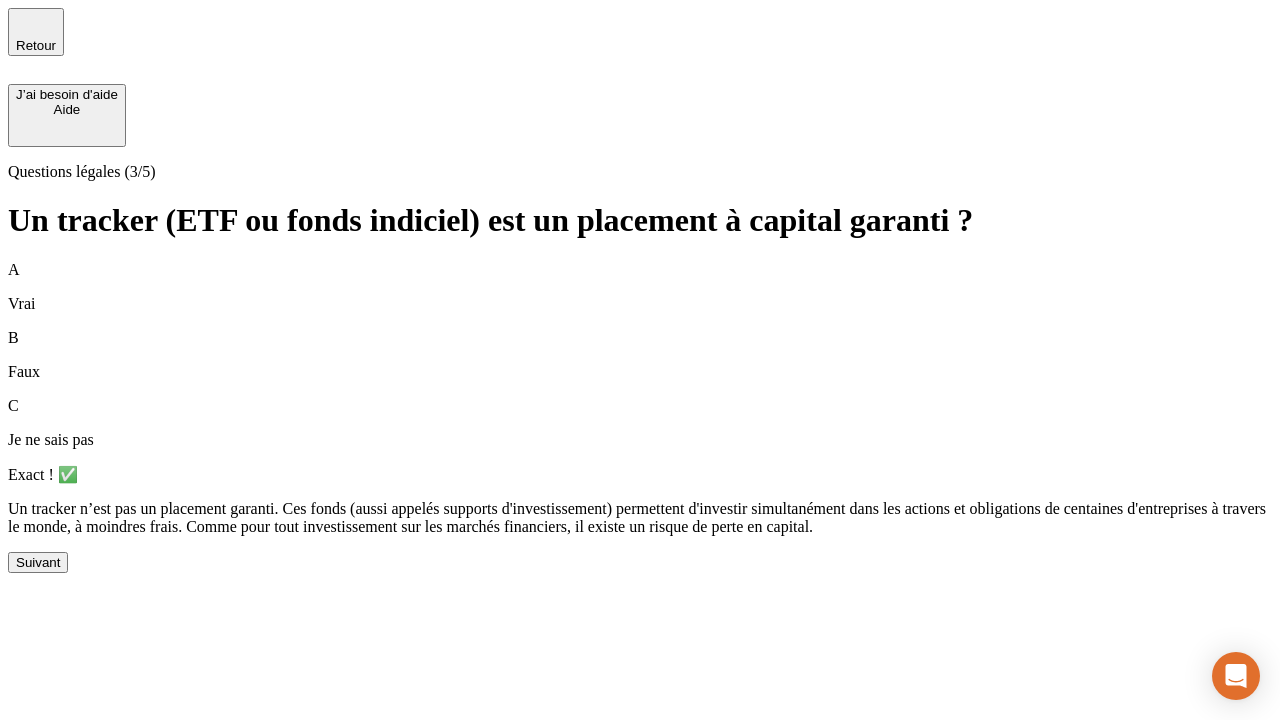 click on "Suivant" at bounding box center [38, 562] 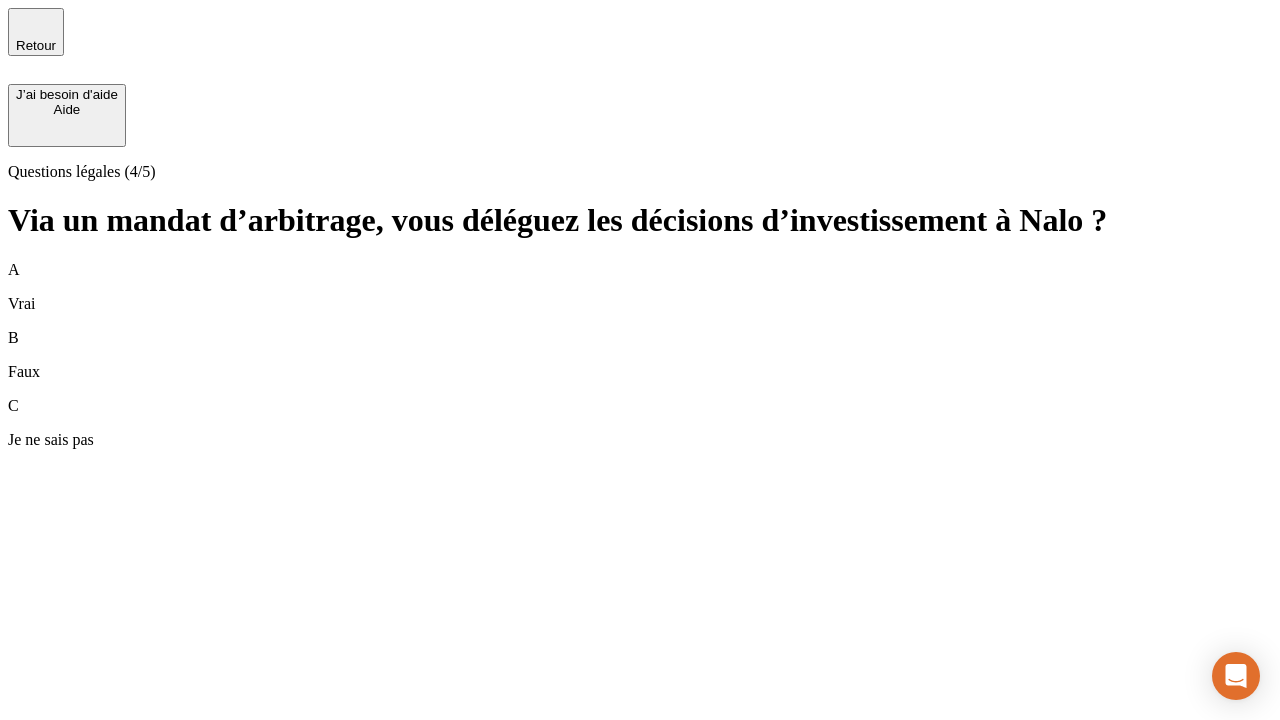 click on "A Vrai" at bounding box center (640, 287) 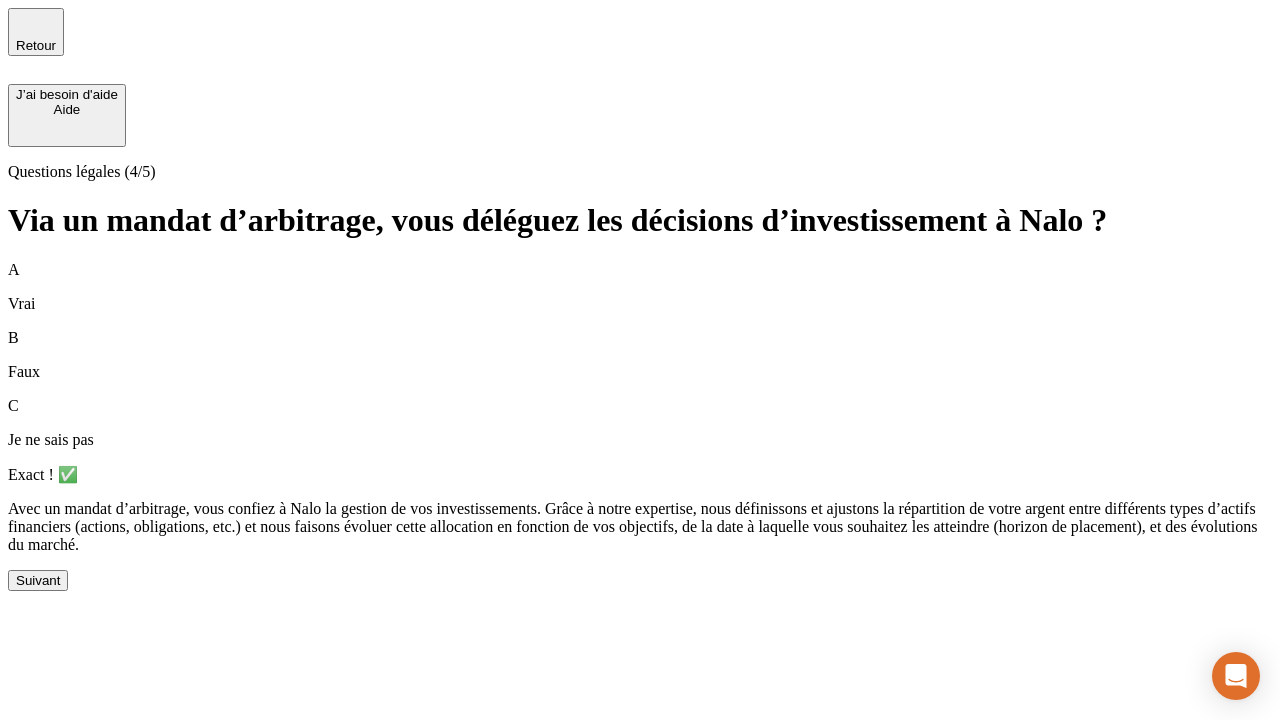 click on "Suivant" at bounding box center [38, 580] 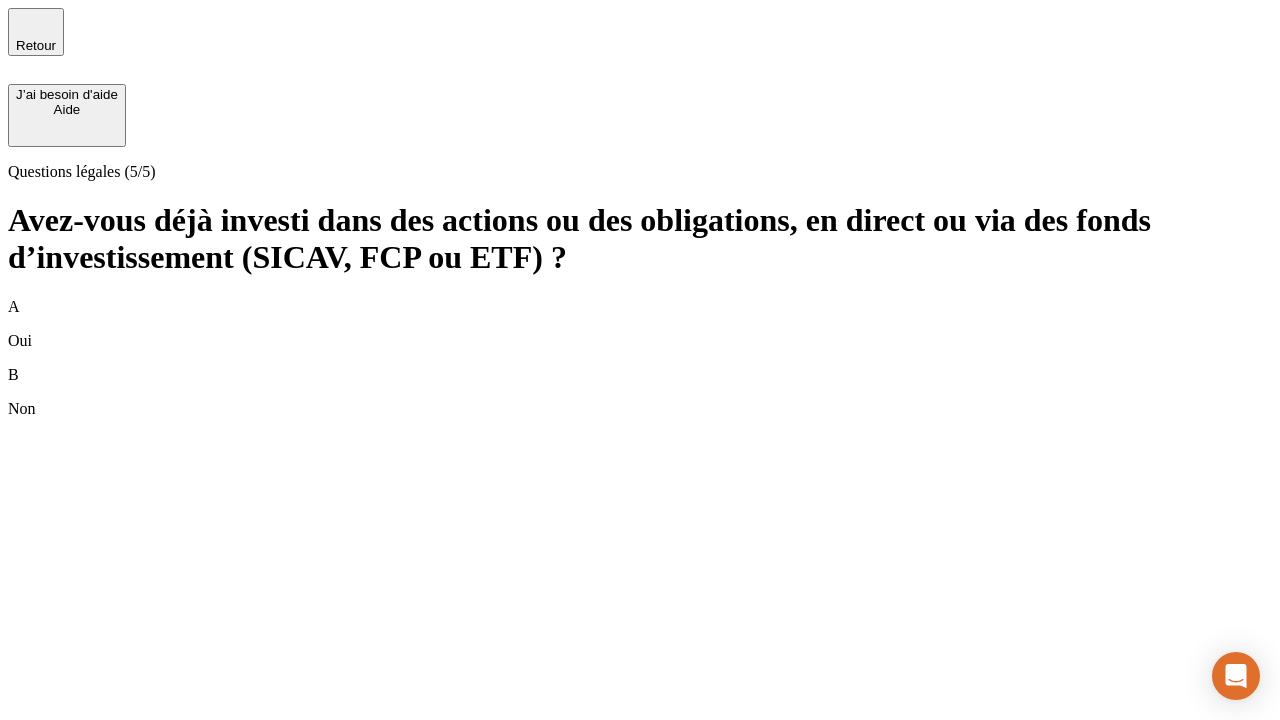 click on "B Non" at bounding box center [640, 392] 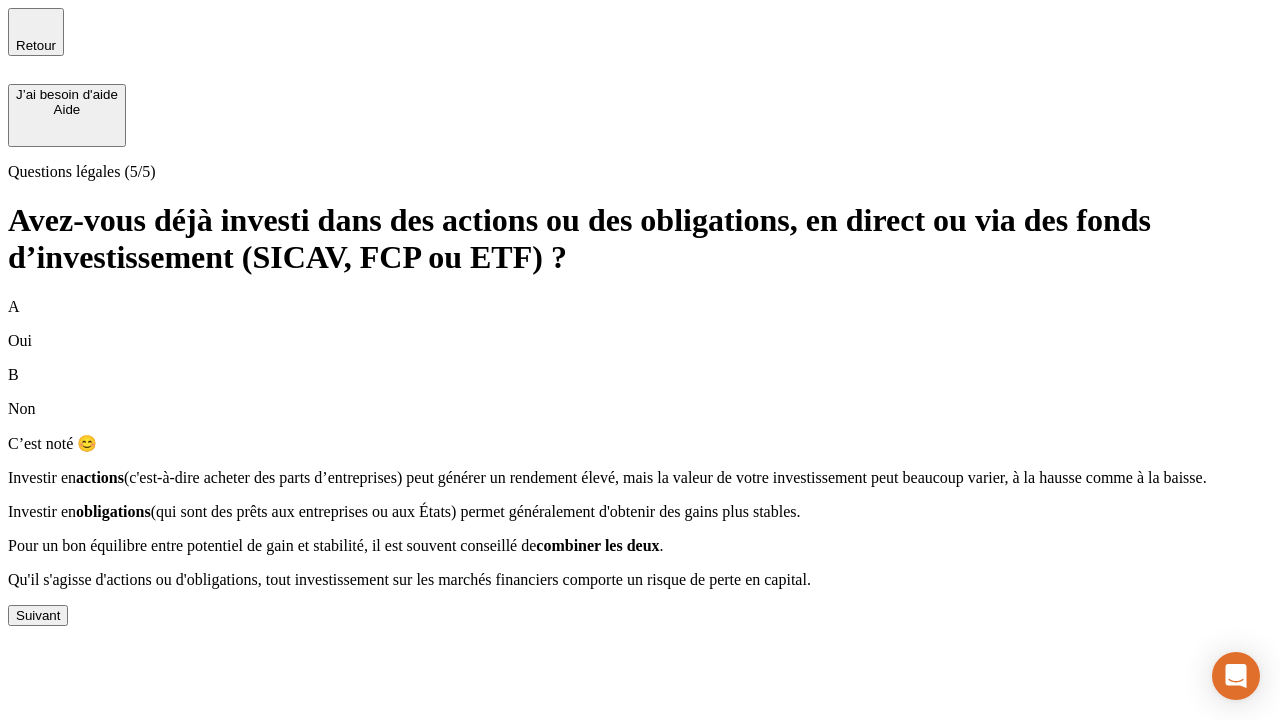 click on "Suivant" at bounding box center (38, 615) 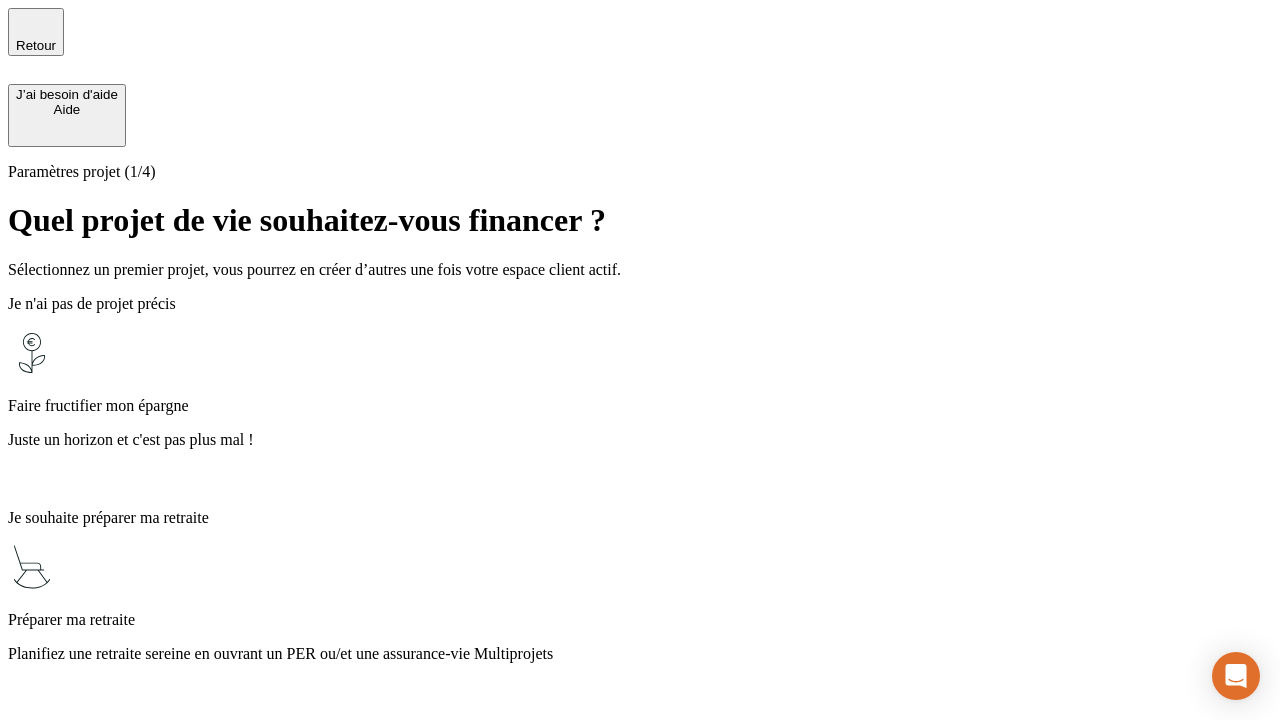 click on "Planifiez une retraite sereine en ouvrant un PER ou/et une assurance-vie Multiprojets" at bounding box center (640, 654) 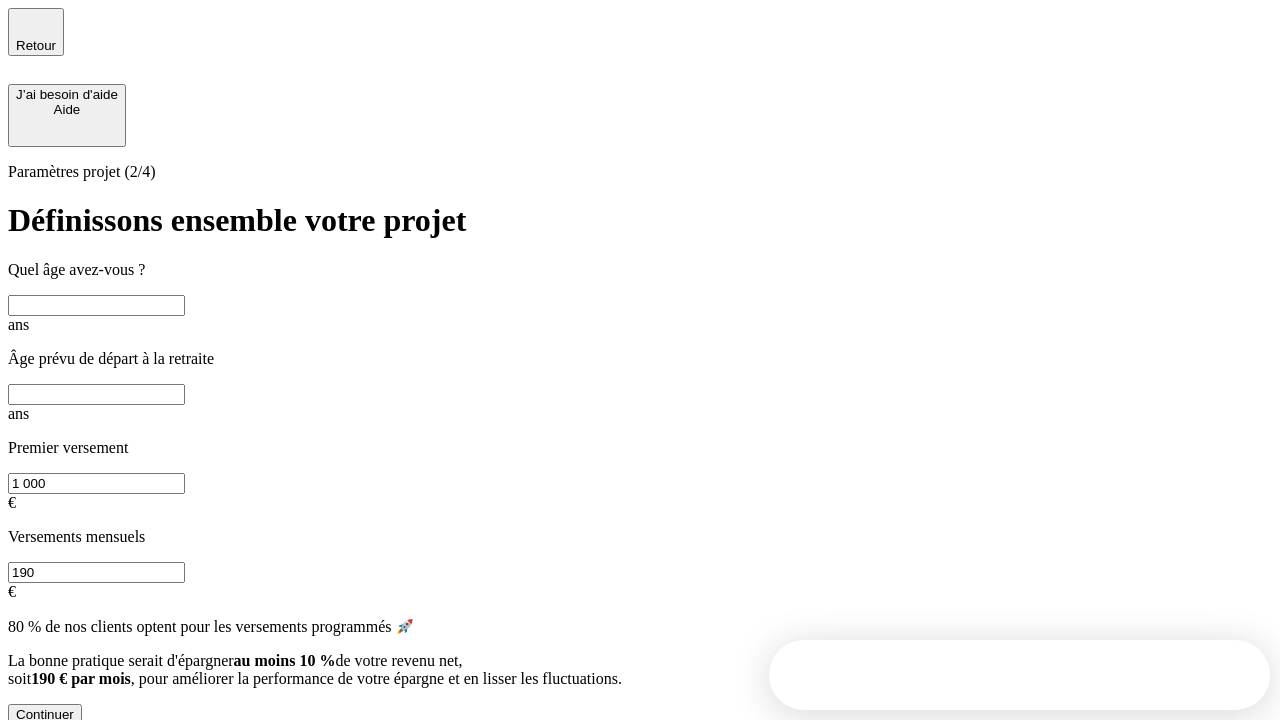 click at bounding box center [96, 305] 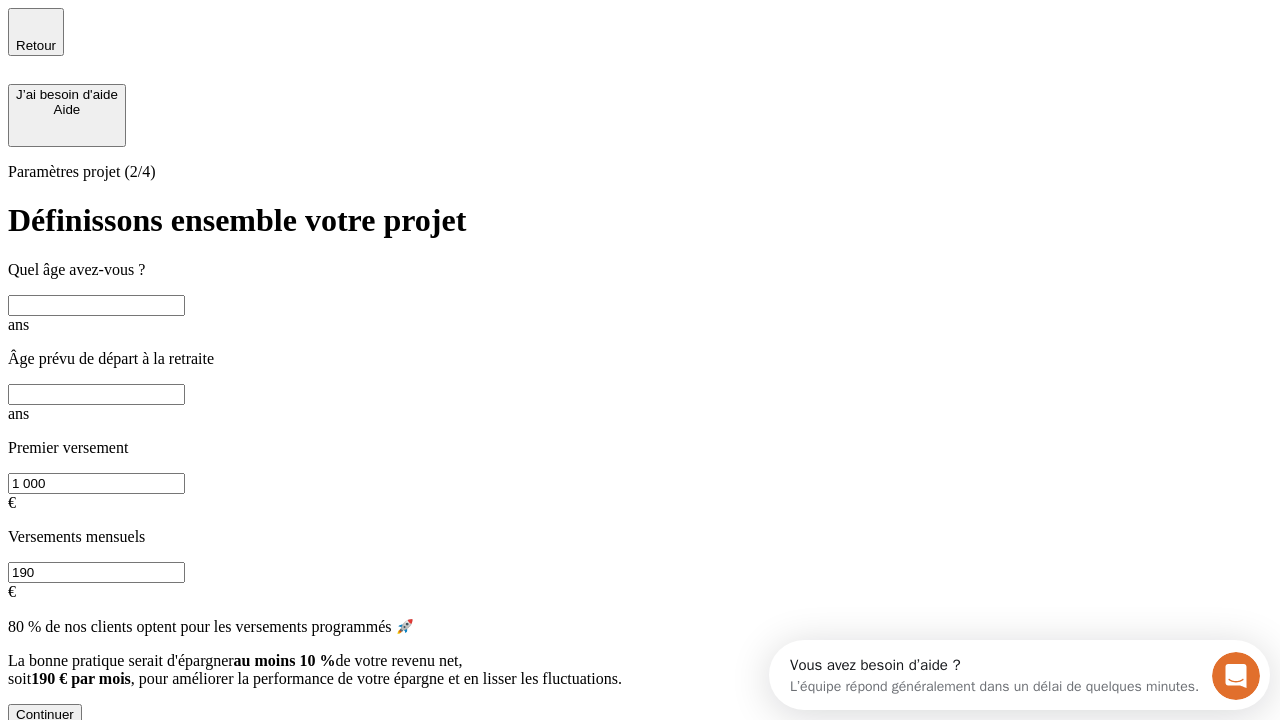 scroll, scrollTop: 0, scrollLeft: 0, axis: both 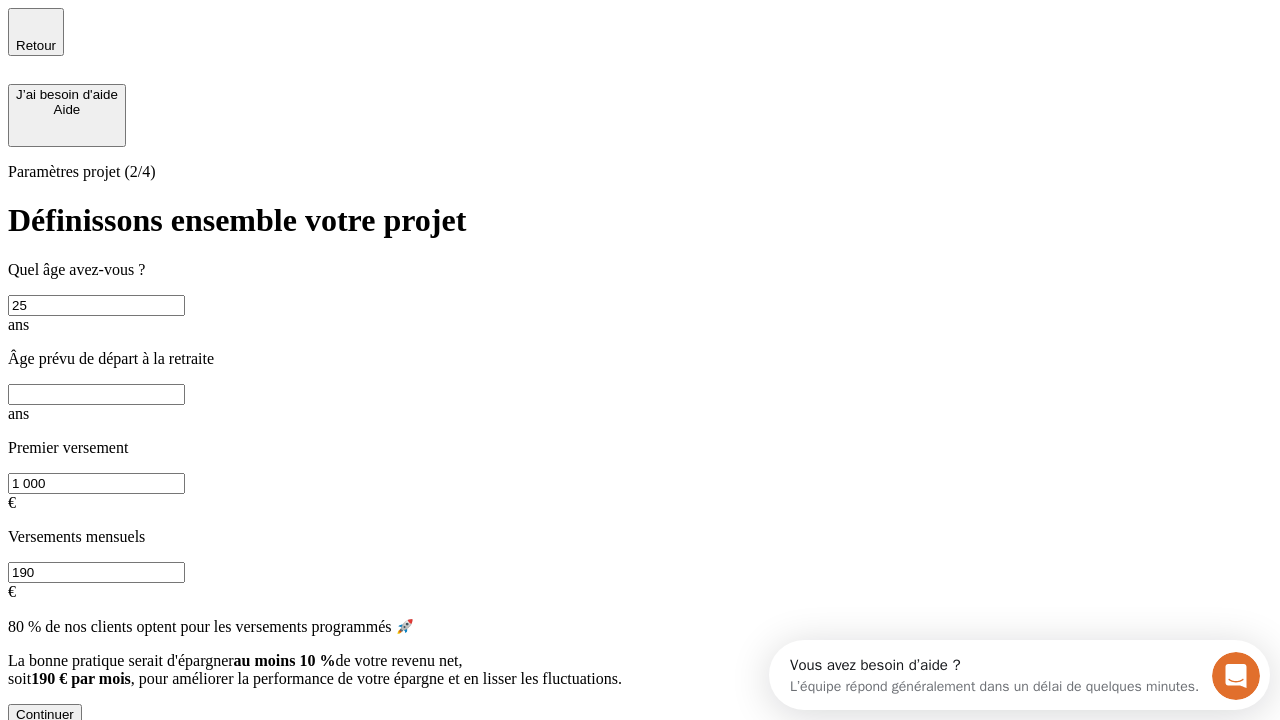 type on "25" 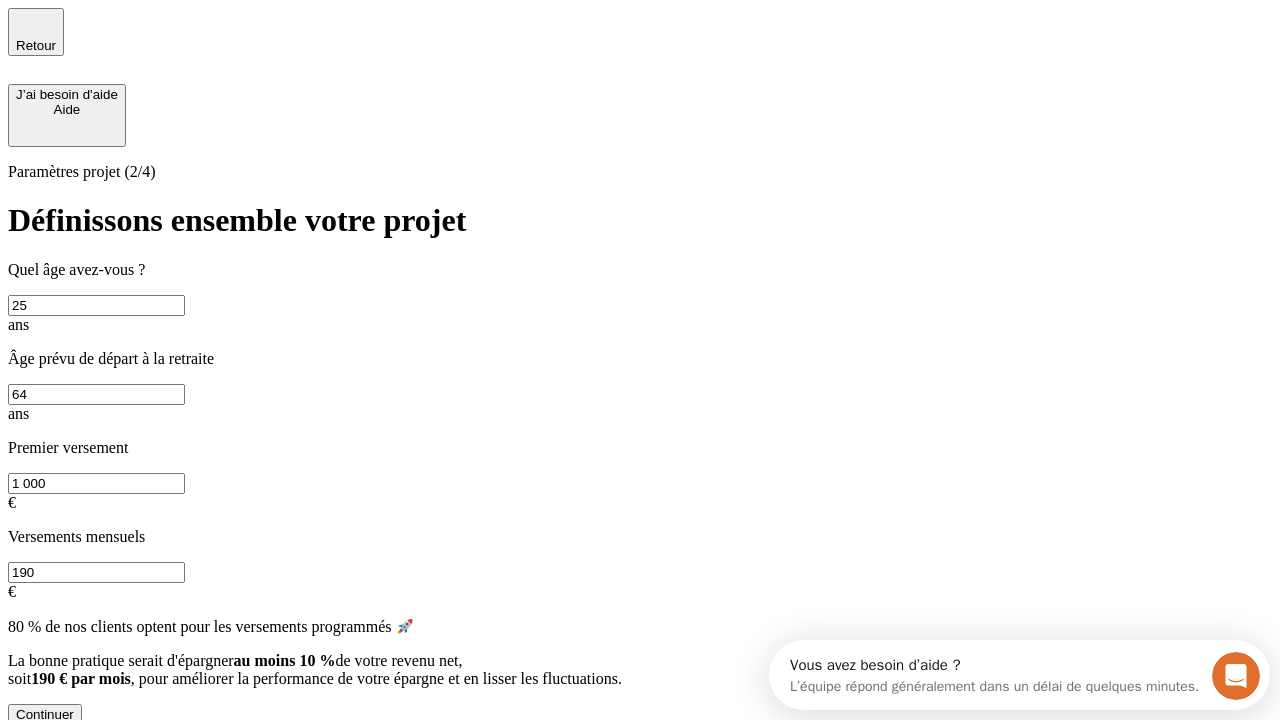 type on "64" 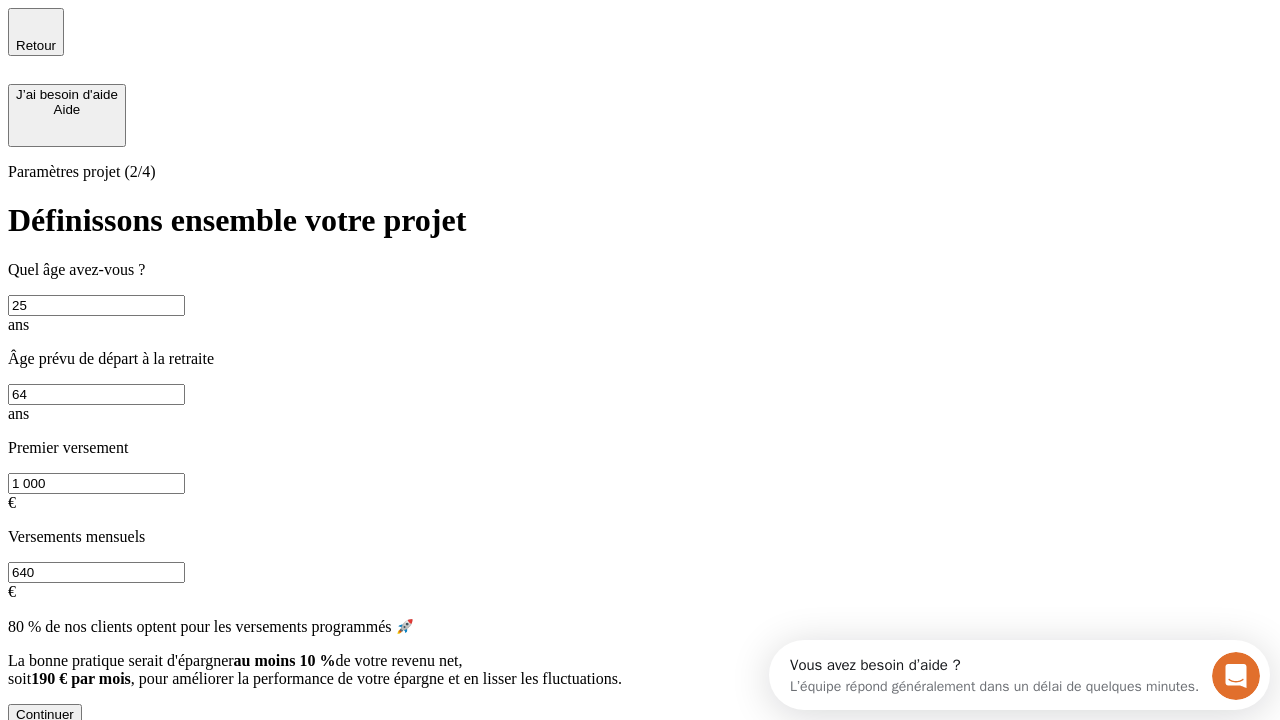 type on "640" 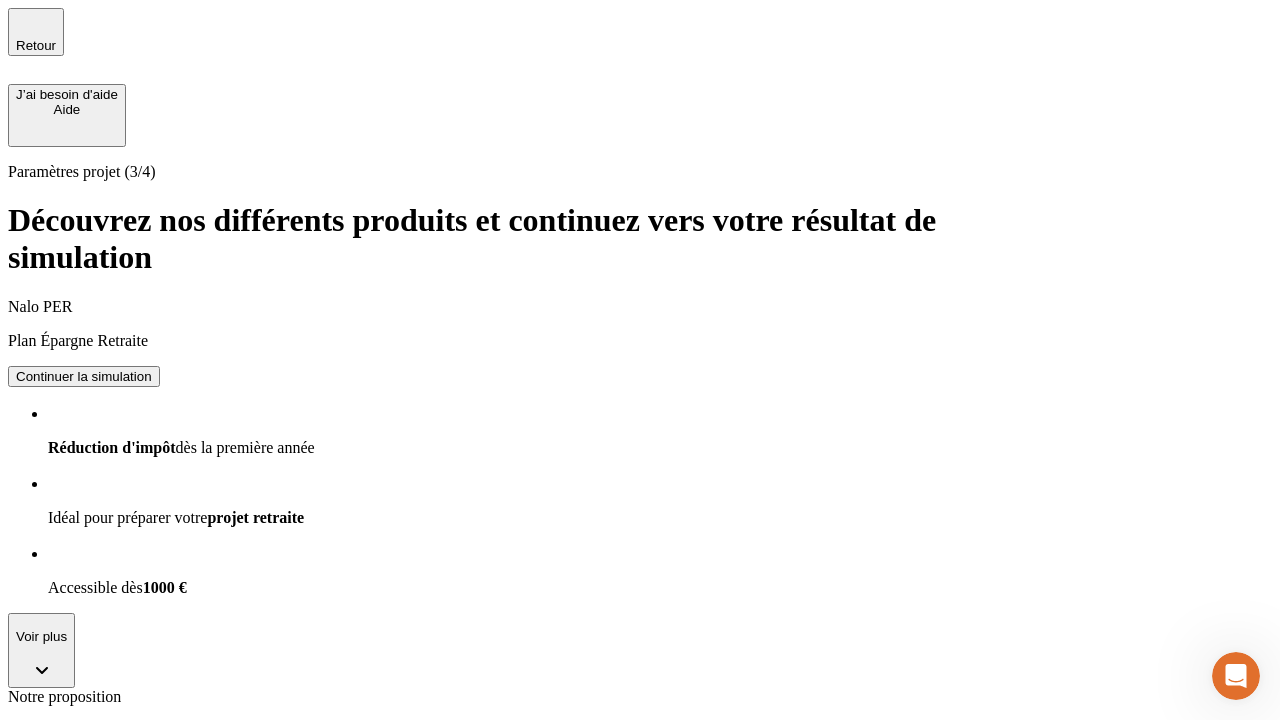 click on "Continuer la simulation" at bounding box center (84, 800) 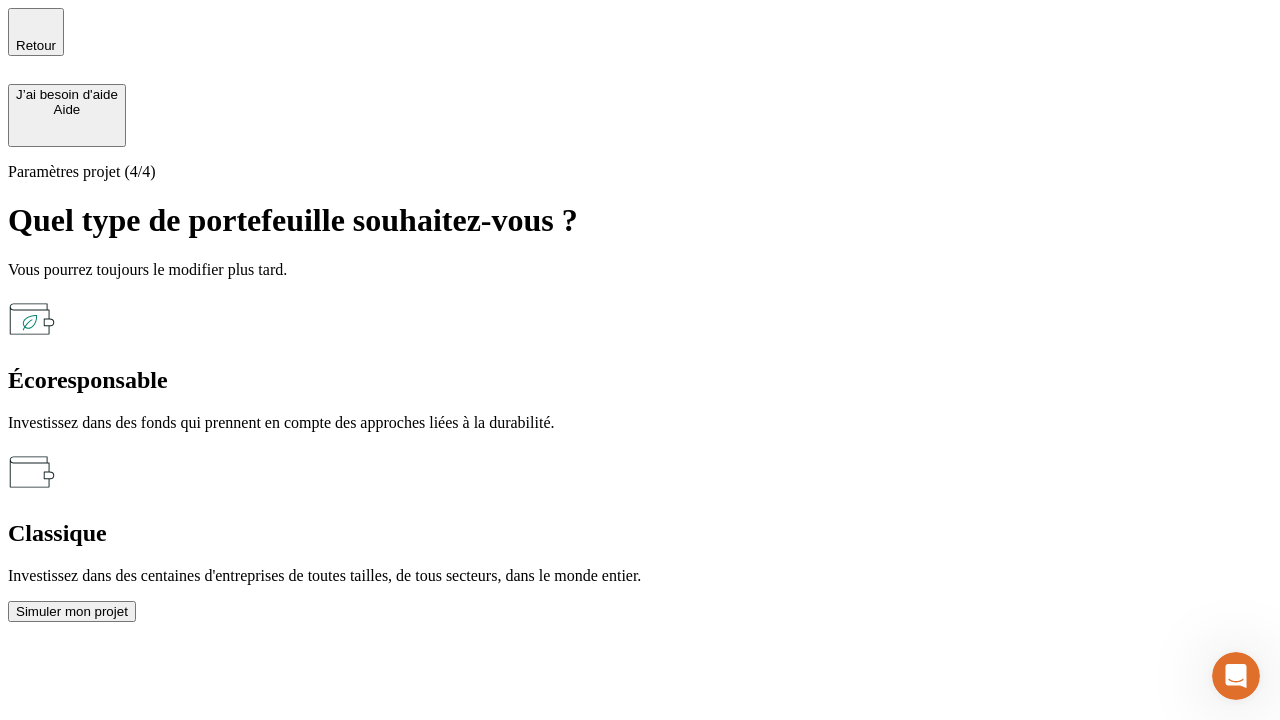 click on "Écoresponsable" at bounding box center [640, 380] 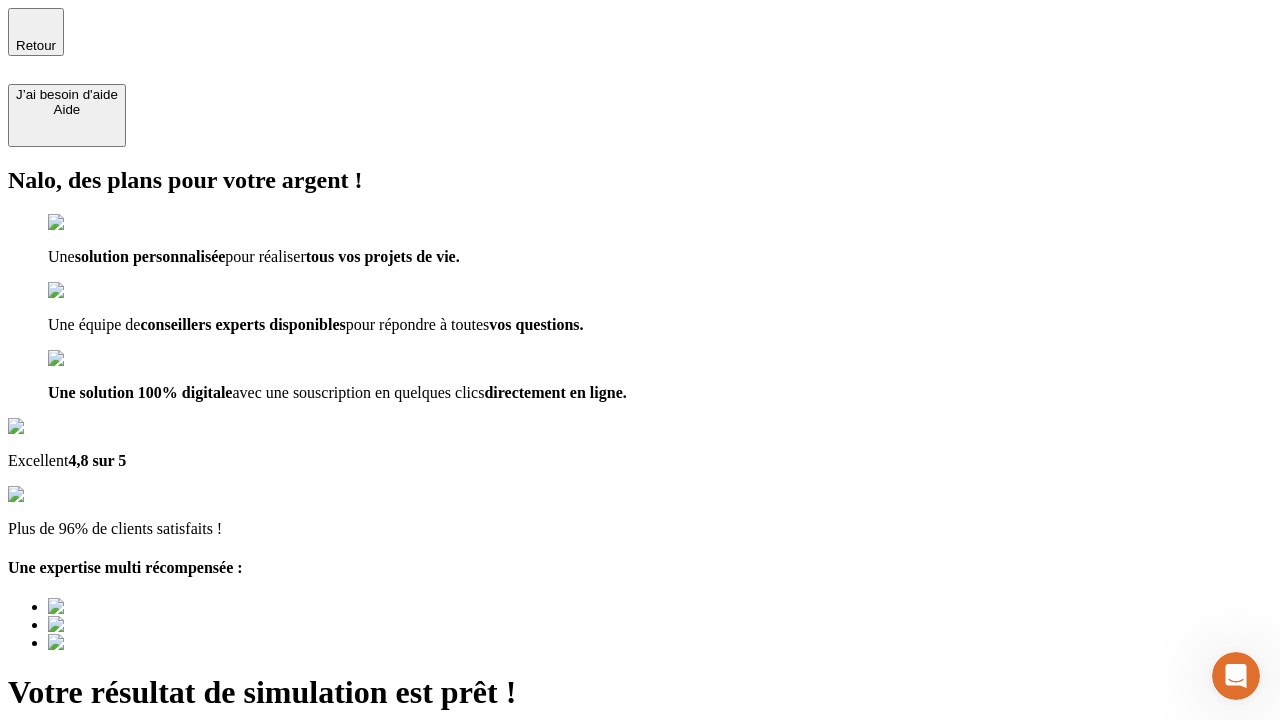 click on "Découvrir ma simulation" at bounding box center (87, 797) 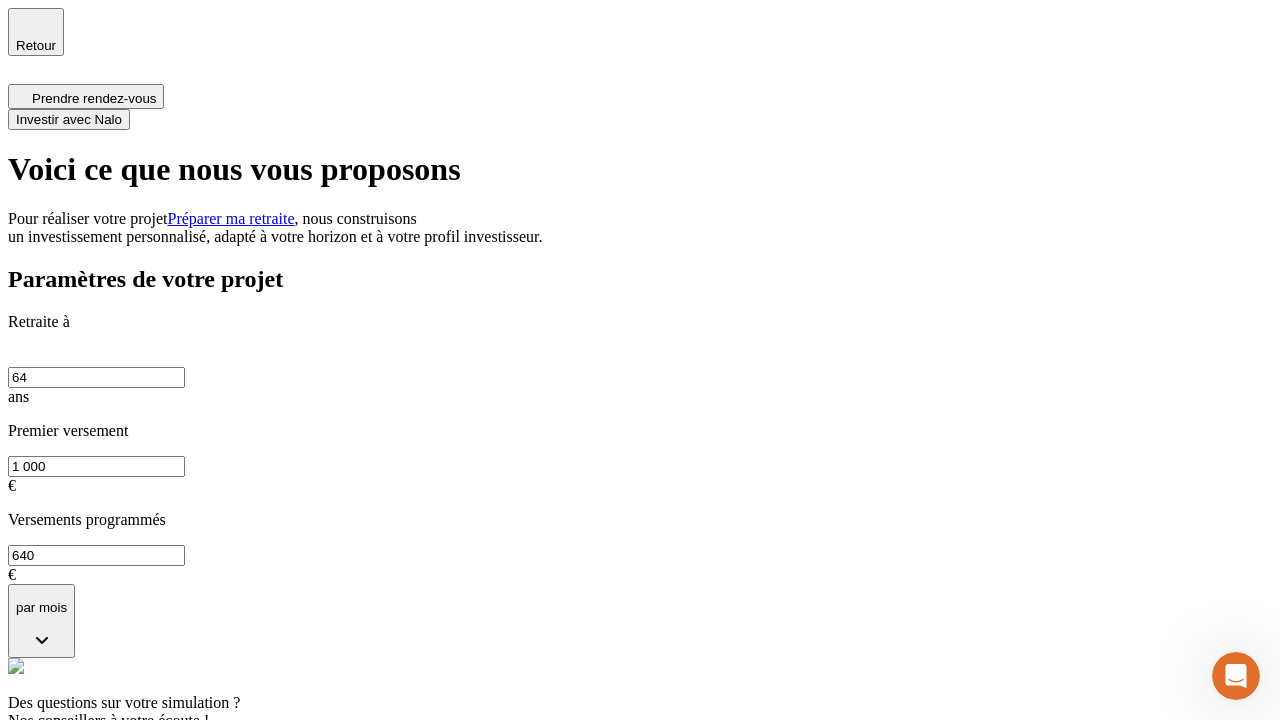 click on "Investir avec Nalo" at bounding box center (69, 119) 